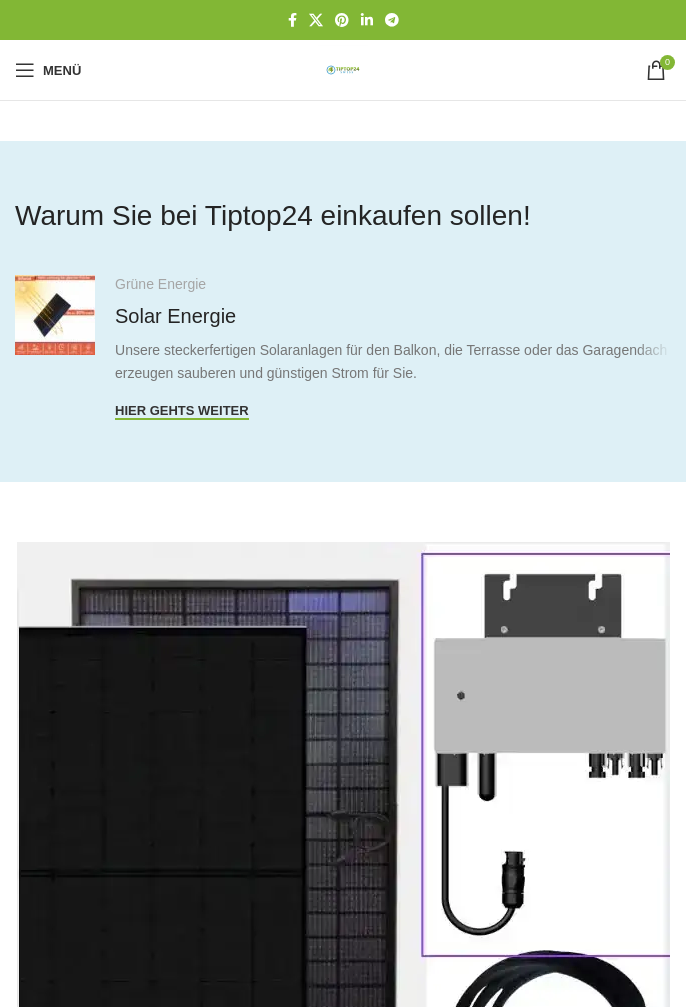 scroll, scrollTop: 0, scrollLeft: 0, axis: both 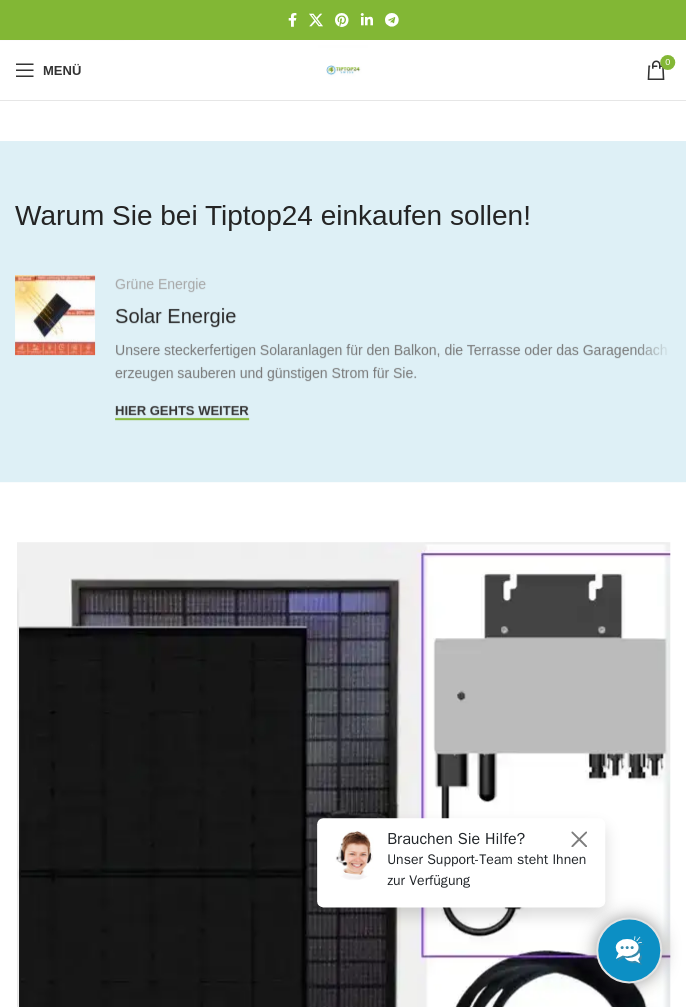 click at bounding box center (25, 70) 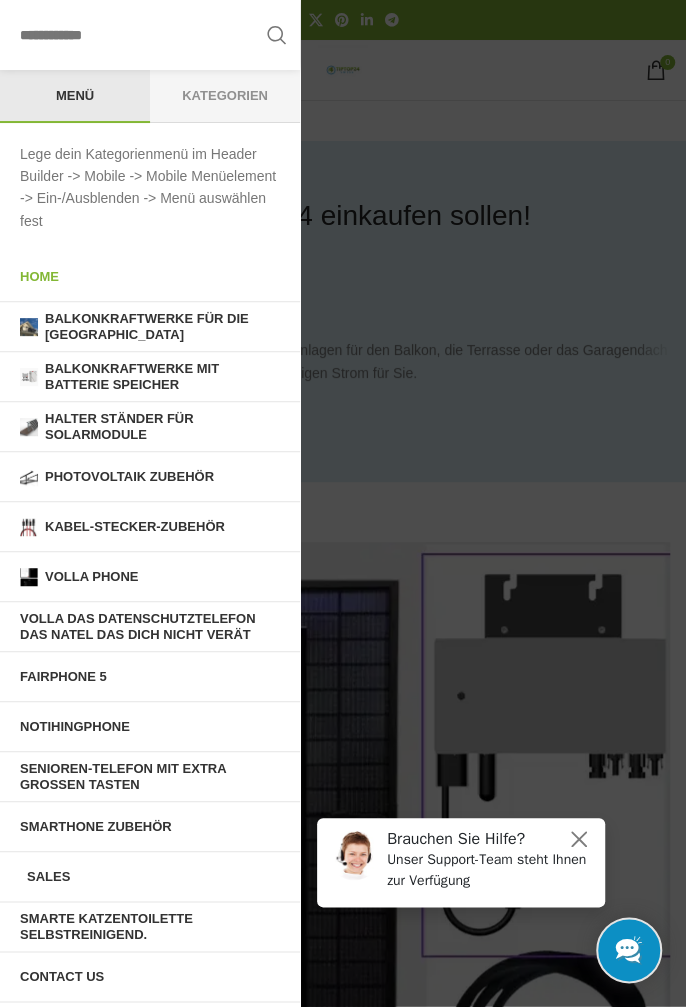 click on "Kabel-Stecker-Zubehör" at bounding box center (135, 527) 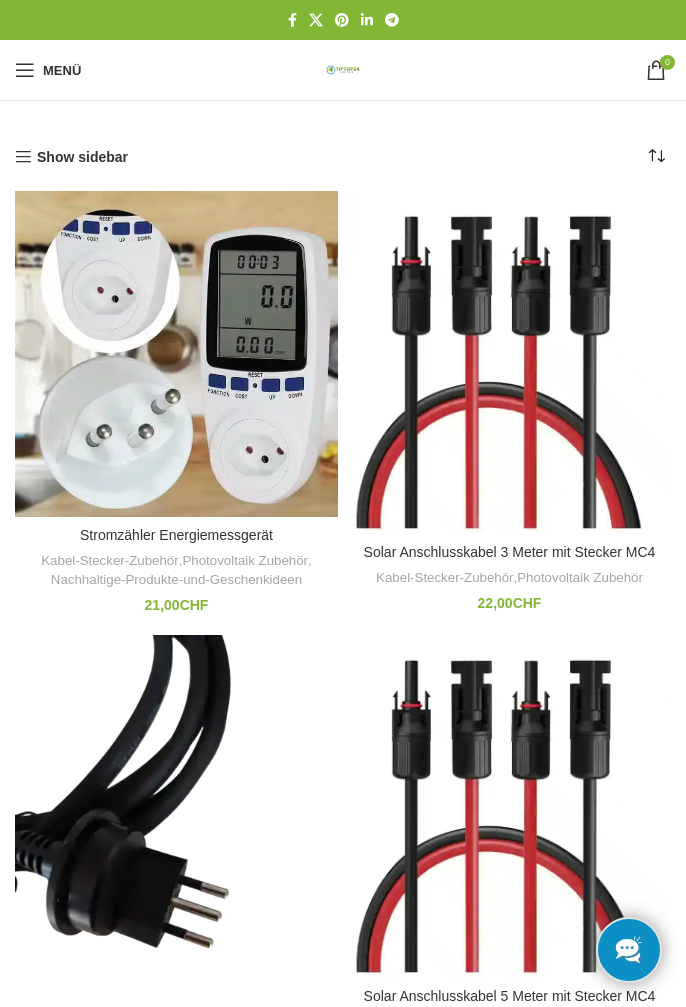 scroll, scrollTop: 0, scrollLeft: 0, axis: both 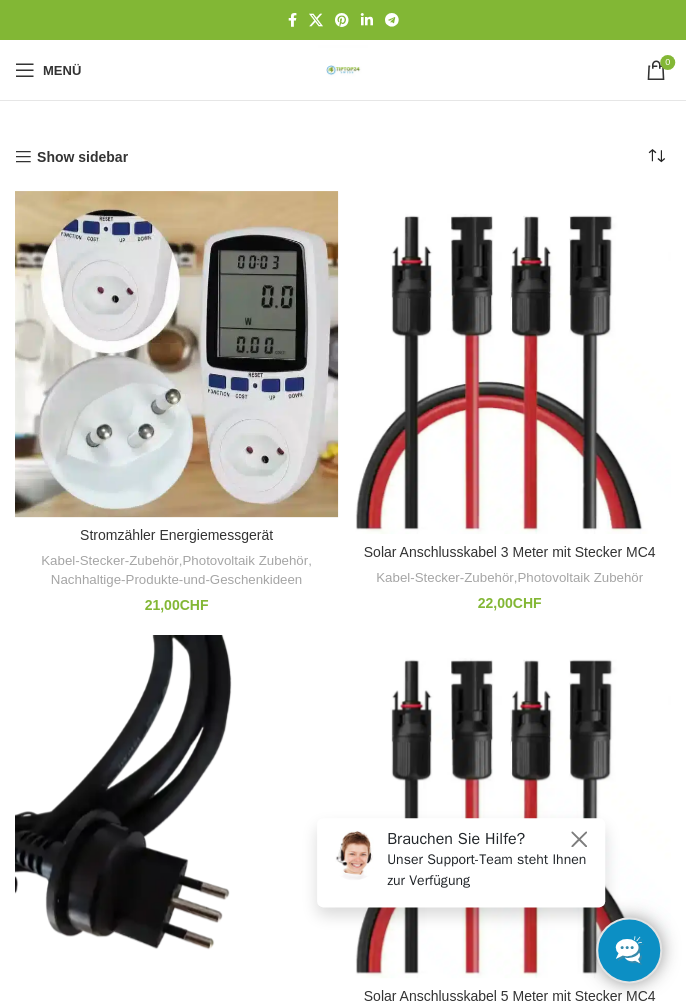 click at bounding box center [176, 354] 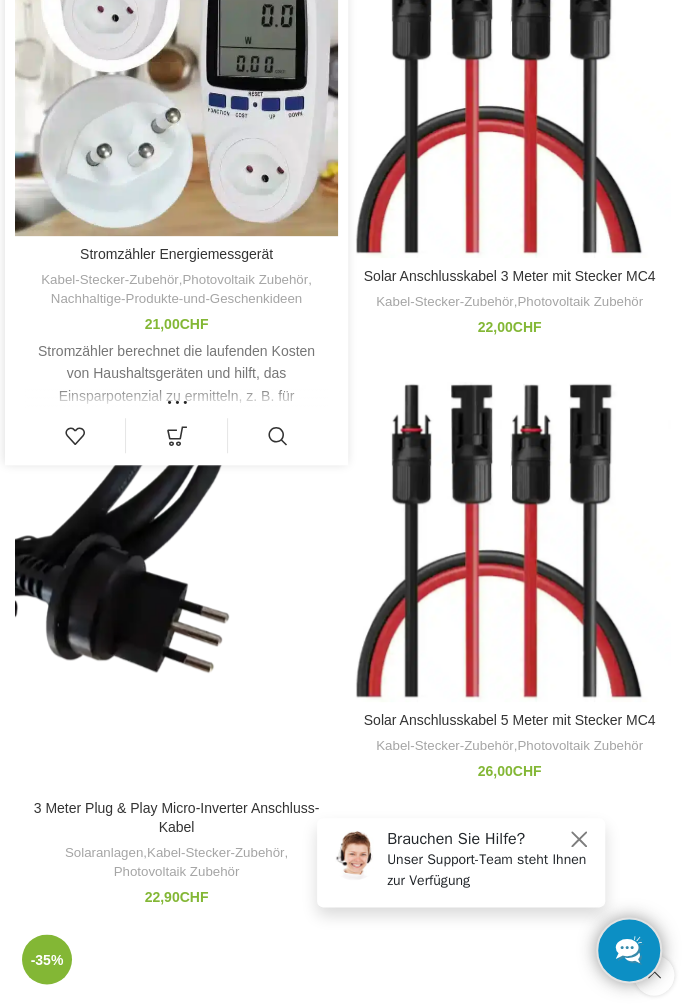 scroll, scrollTop: 277, scrollLeft: 0, axis: vertical 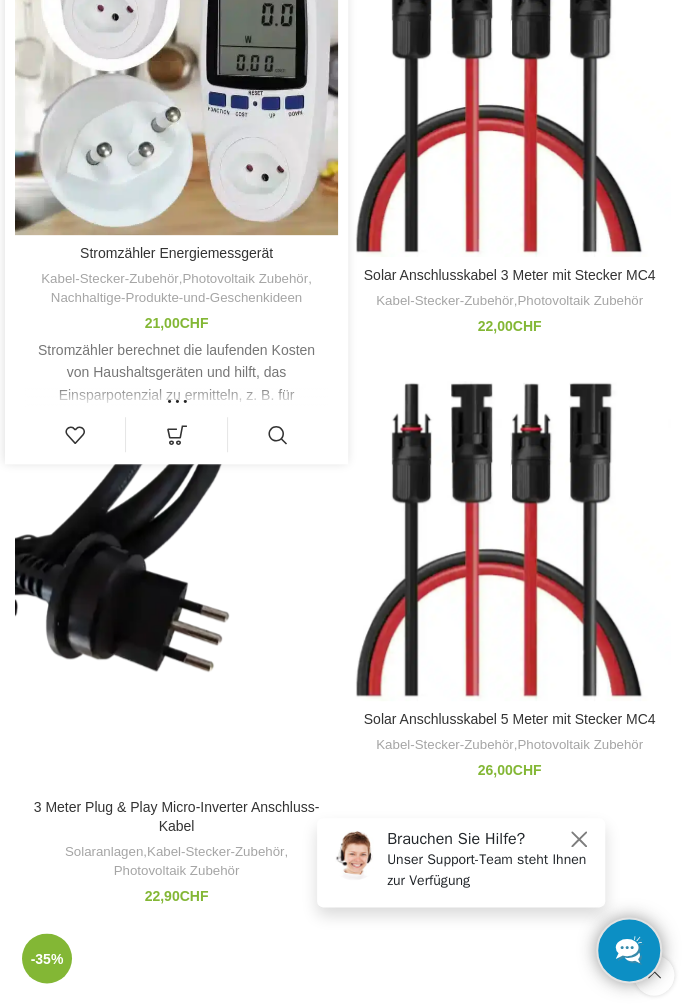 click on "In den Warenkorb" at bounding box center [176, 434] 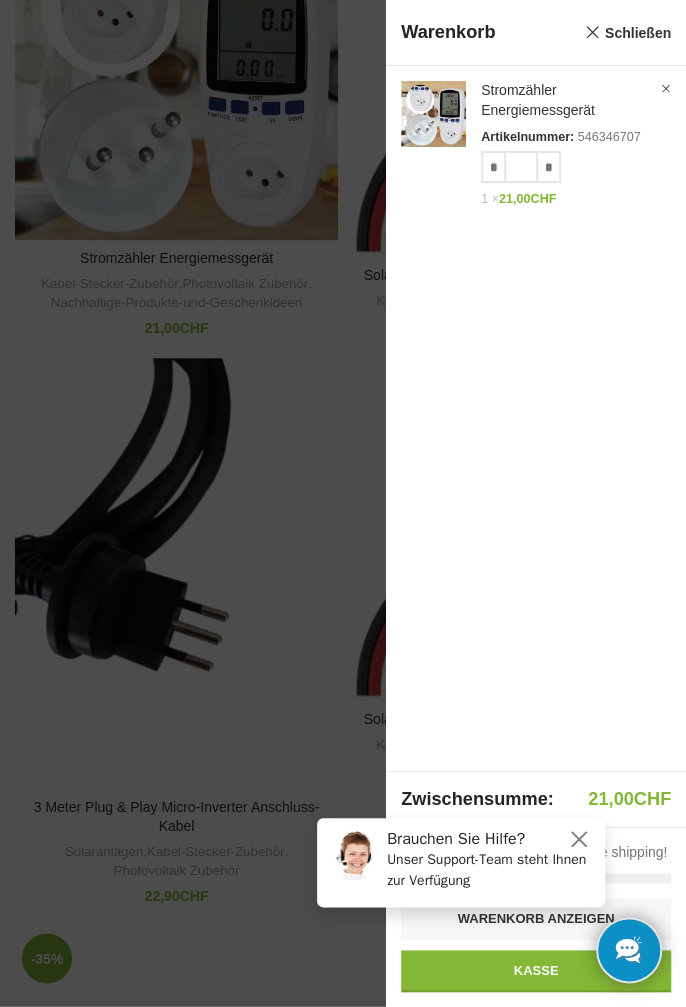 click on "Kasse" at bounding box center [536, 971] 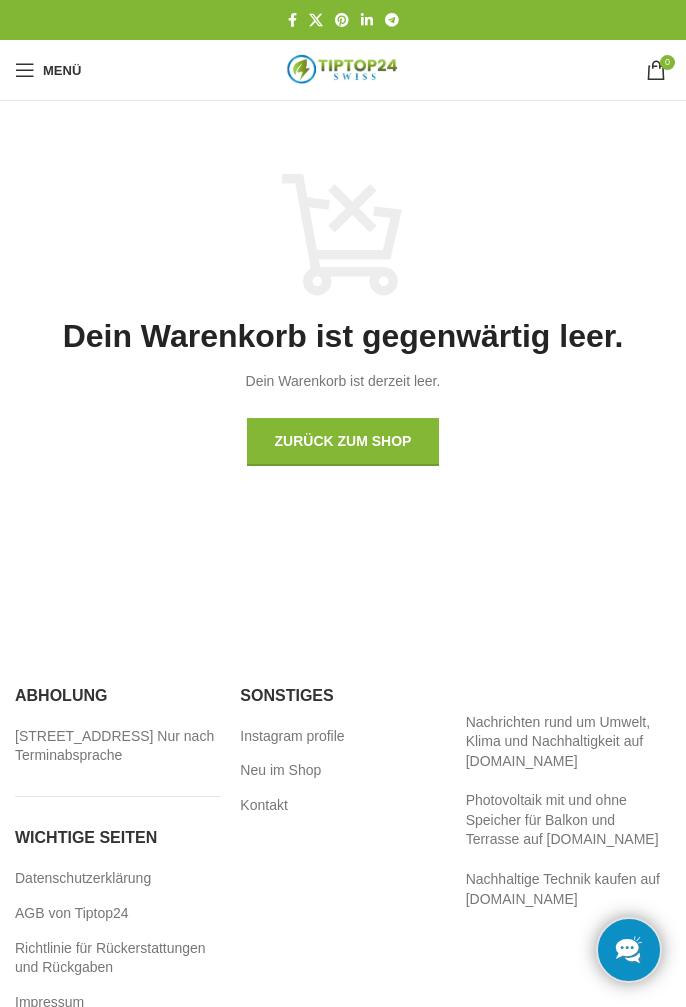 scroll, scrollTop: 0, scrollLeft: 0, axis: both 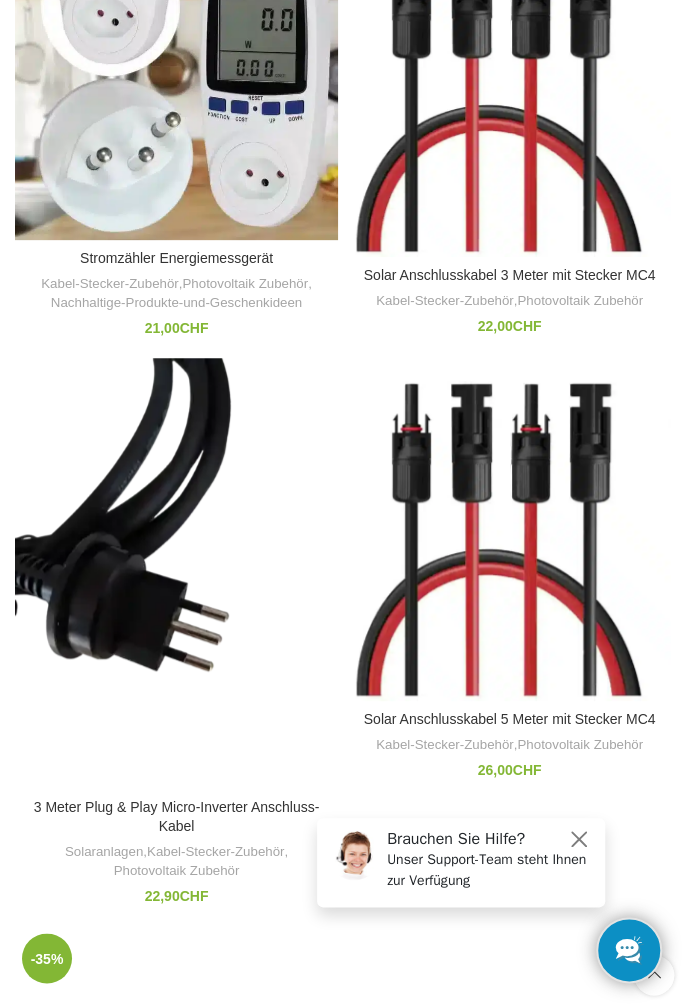 click at bounding box center (509, 85) 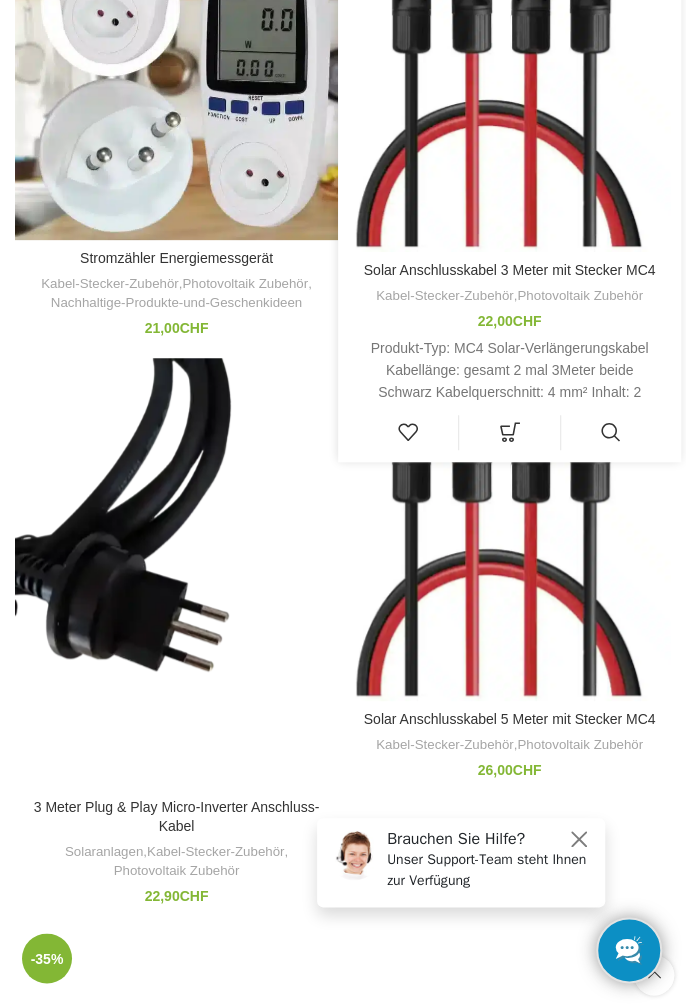 click on "In den Warenkorb" at bounding box center [509, 432] 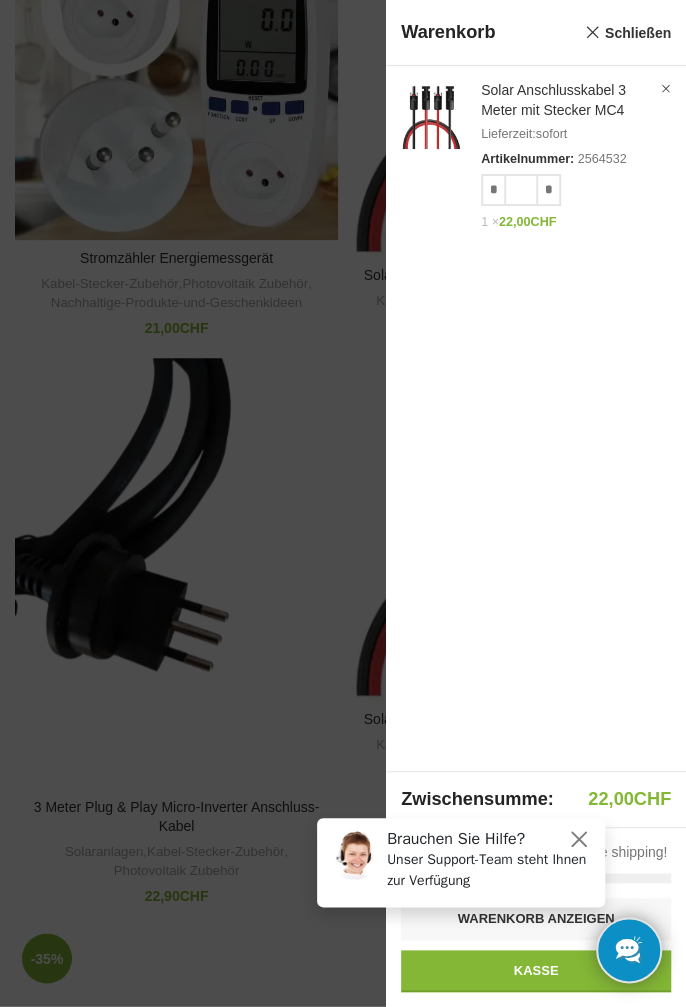 click on "Kasse" at bounding box center [536, 971] 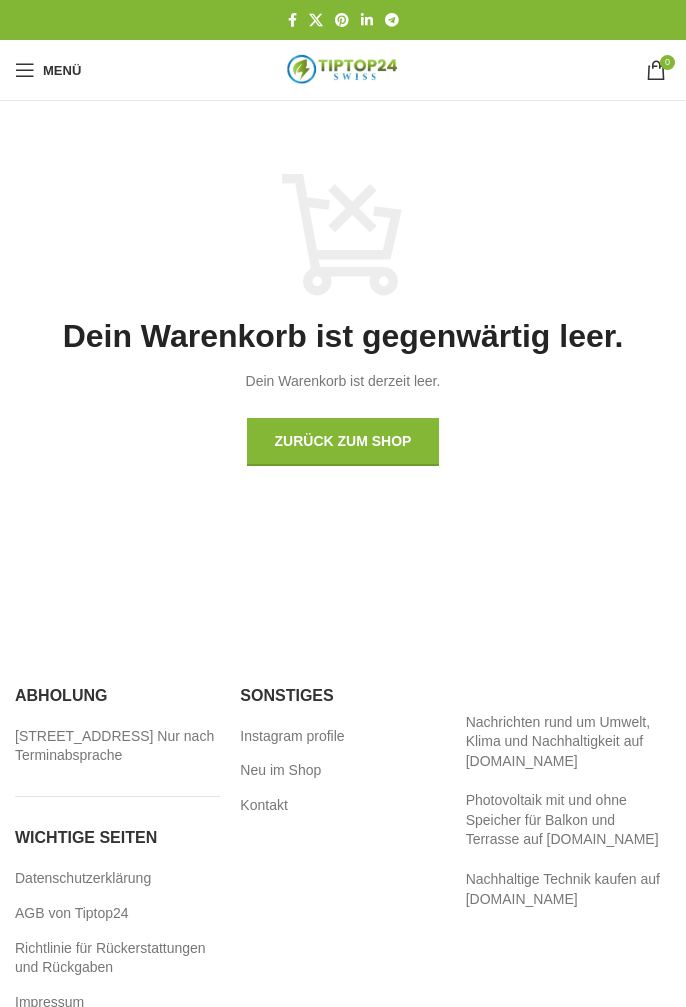 scroll, scrollTop: 0, scrollLeft: 0, axis: both 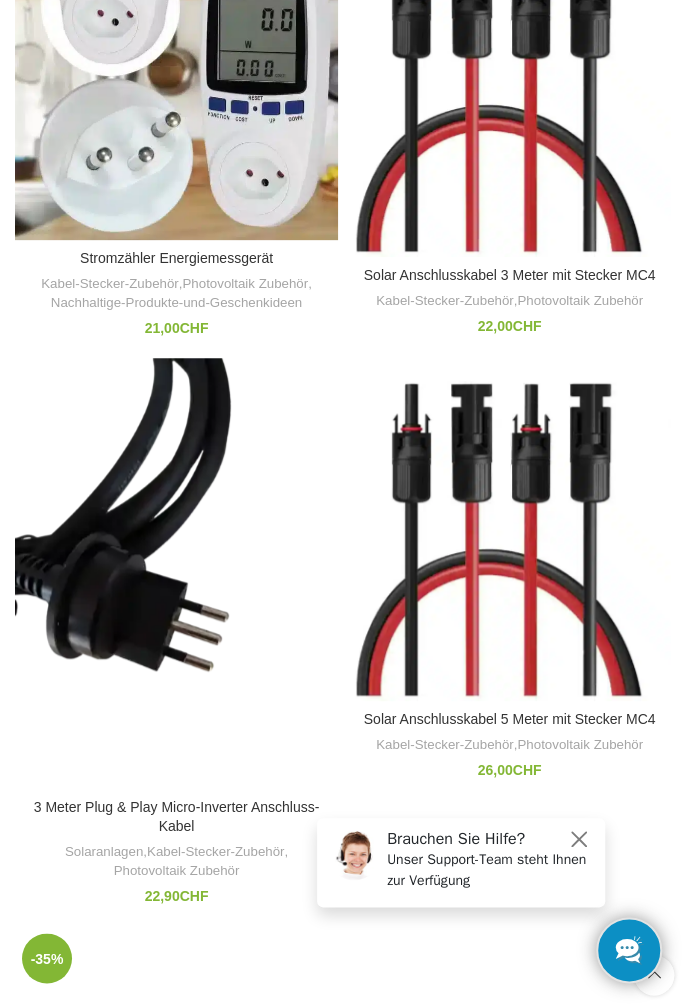click at bounding box center [509, 529] 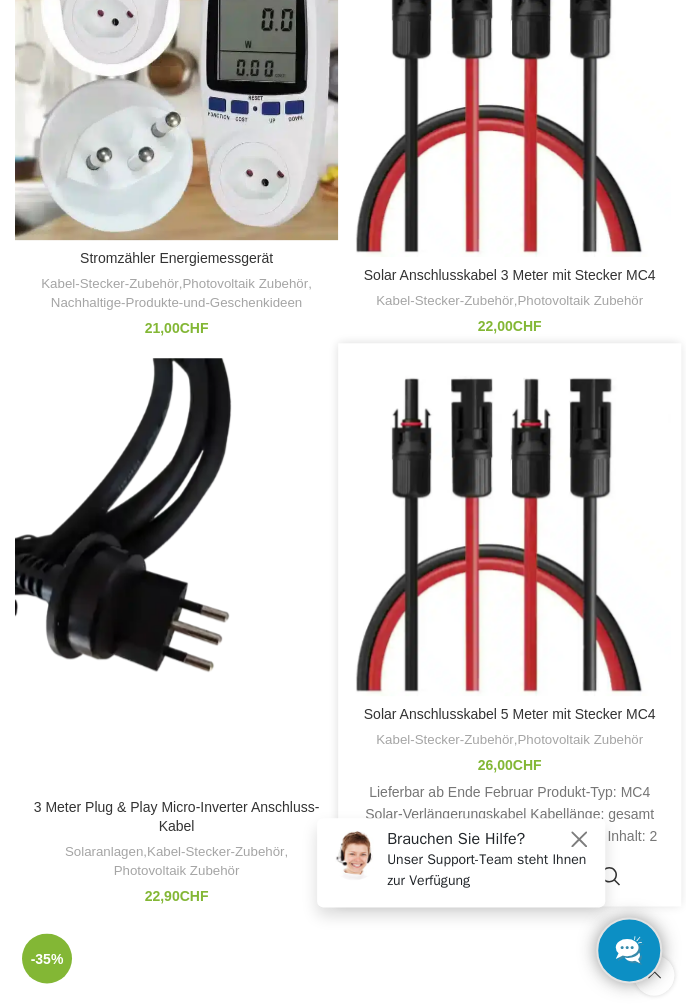 click on "26,00  CHF" at bounding box center [510, 765] 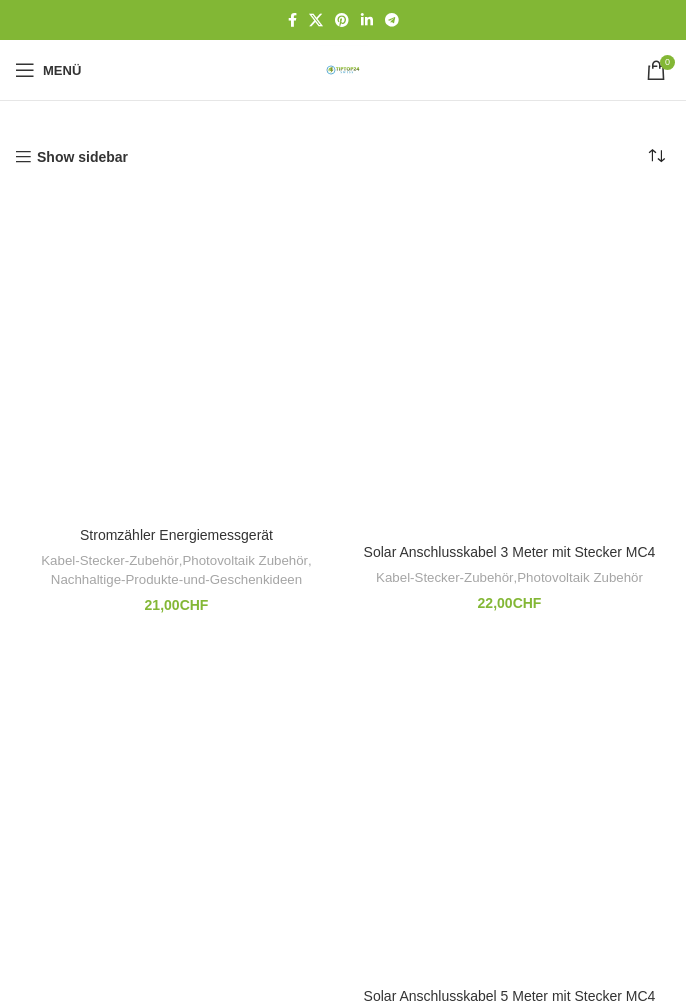scroll, scrollTop: 0, scrollLeft: 0, axis: both 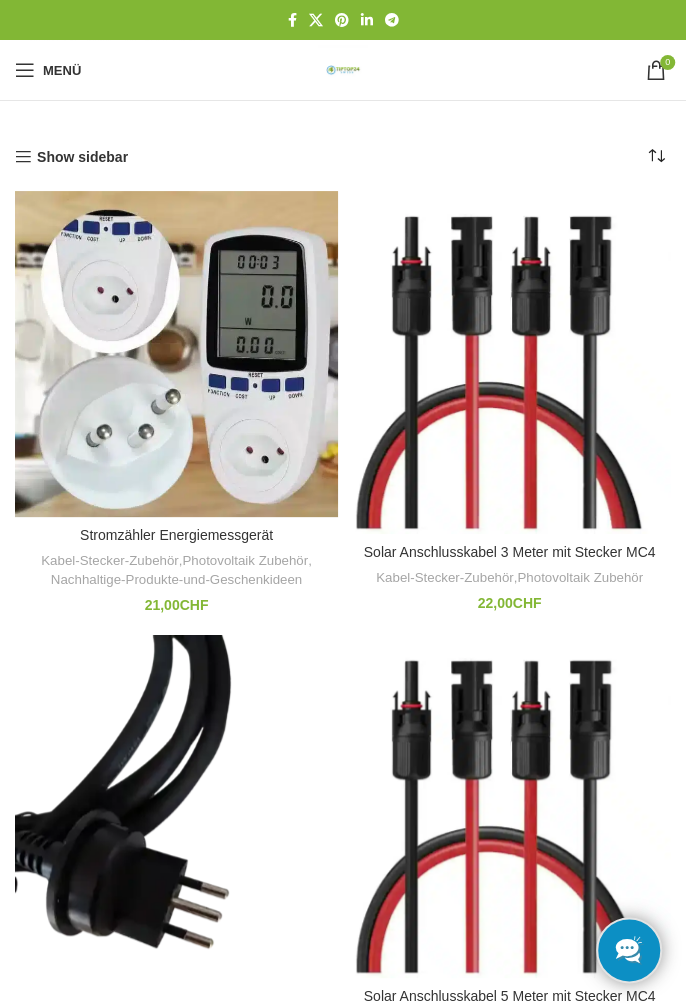 click at bounding box center (509, 362) 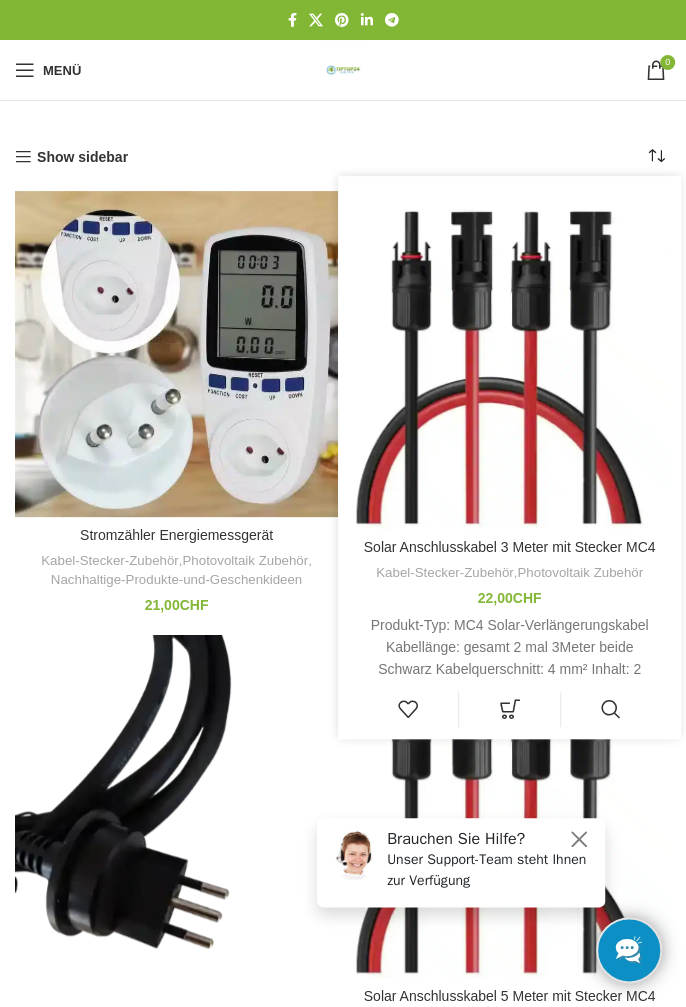 click on "In den Warenkorb" at bounding box center [509, 709] 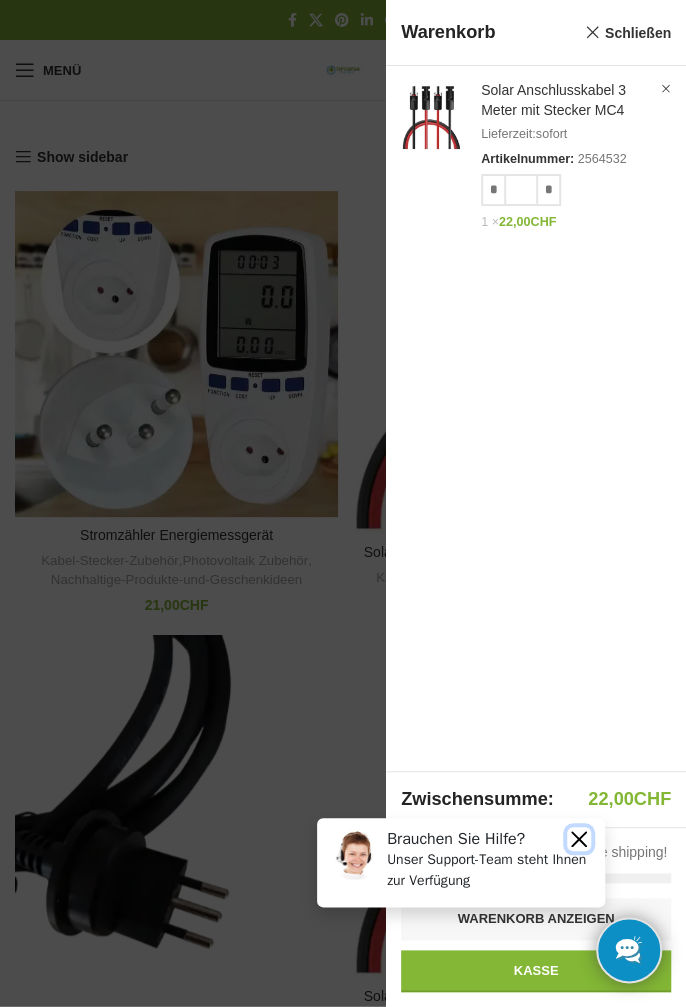 click at bounding box center [579, 839] 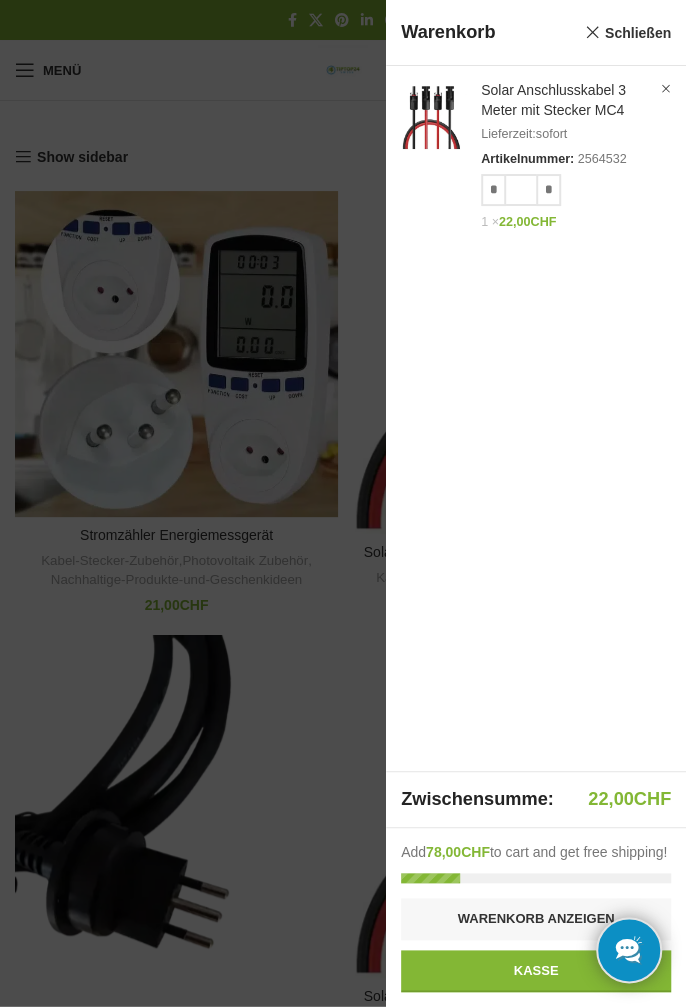 click on "Warenkorb anzeigen" at bounding box center (536, 919) 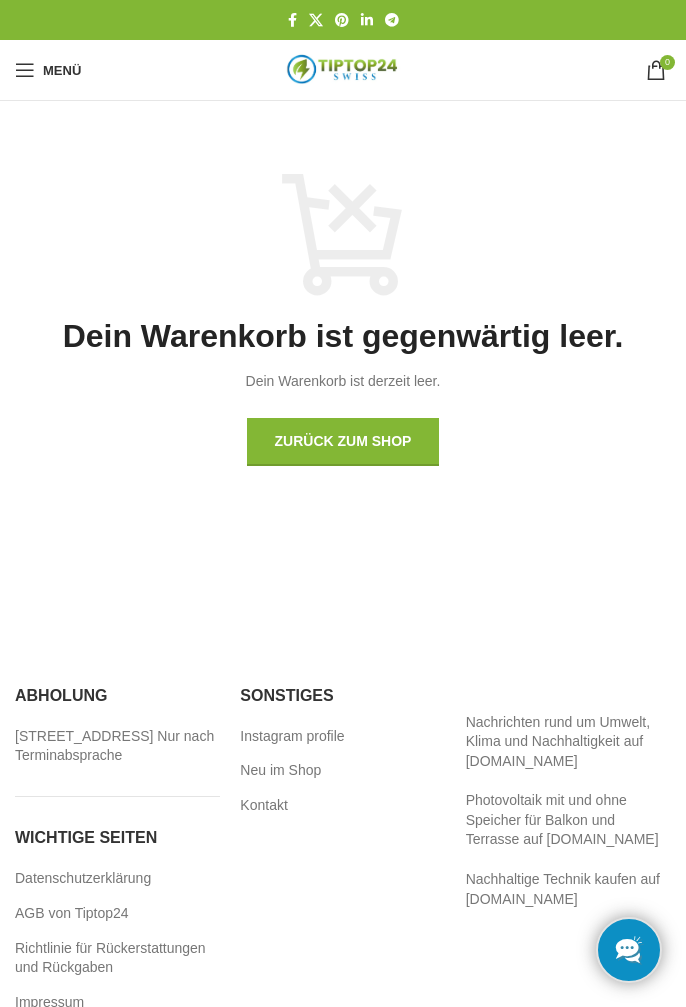 scroll, scrollTop: 0, scrollLeft: 0, axis: both 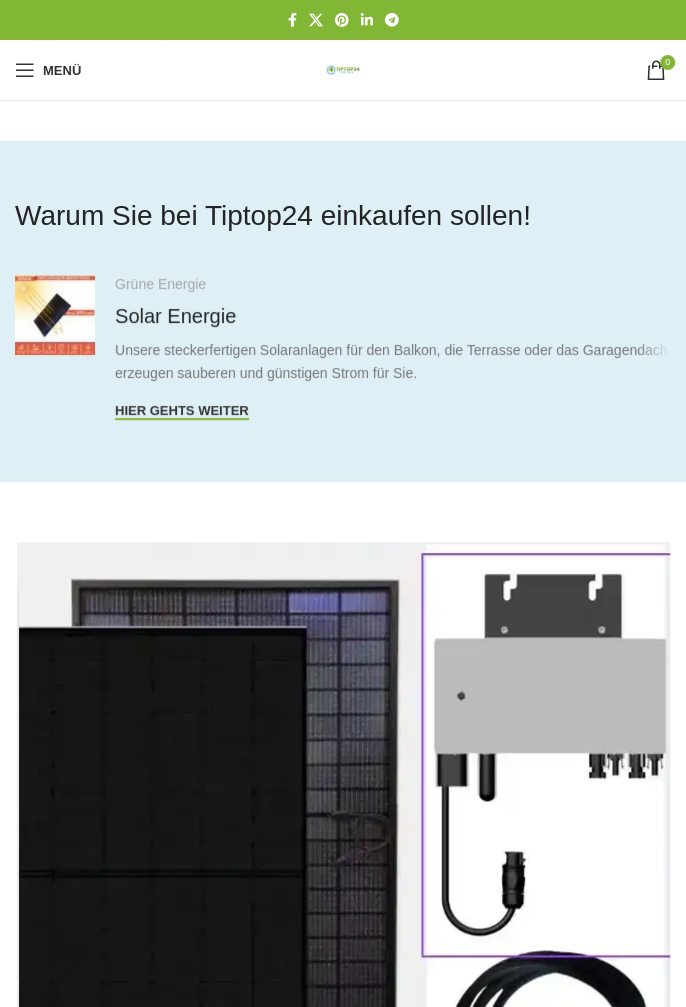 click at bounding box center [25, 70] 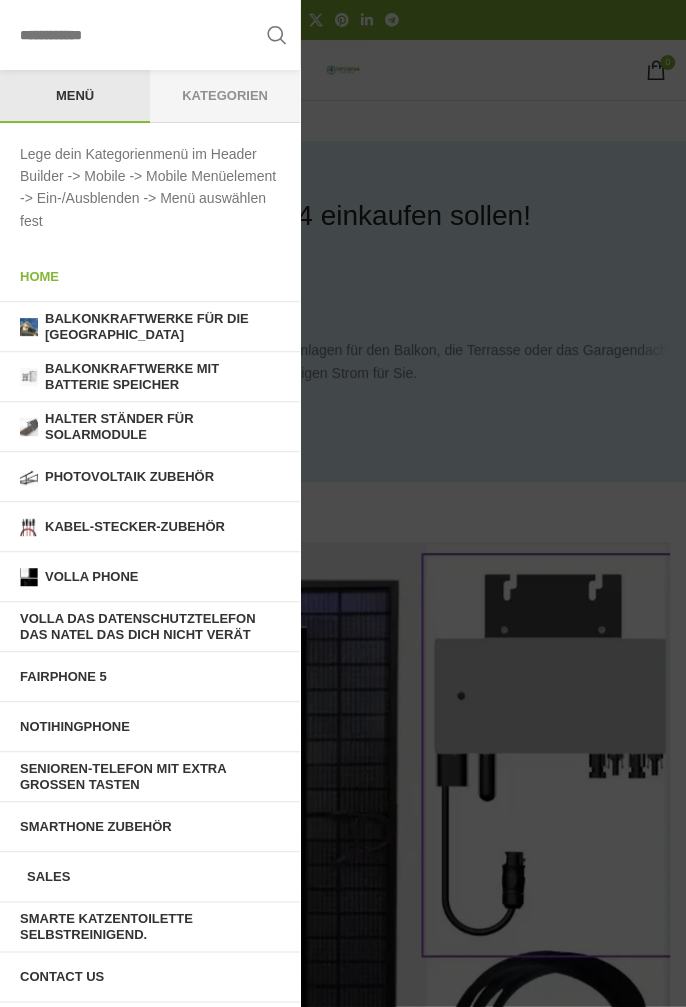 click on "Kabel-Stecker-Zubehör" at bounding box center (135, 527) 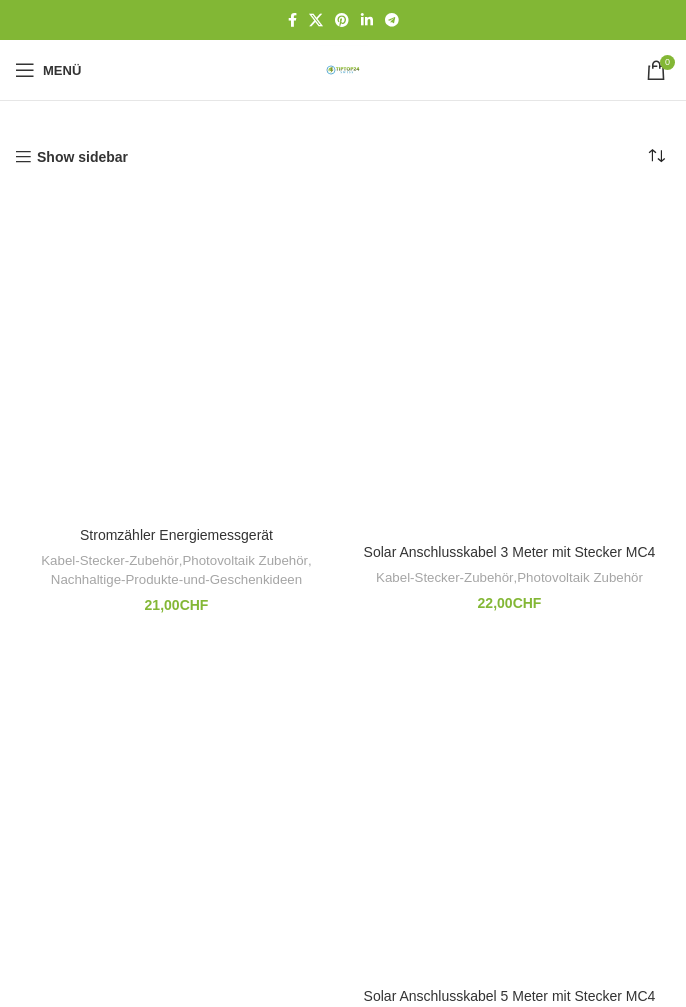 scroll, scrollTop: 0, scrollLeft: 0, axis: both 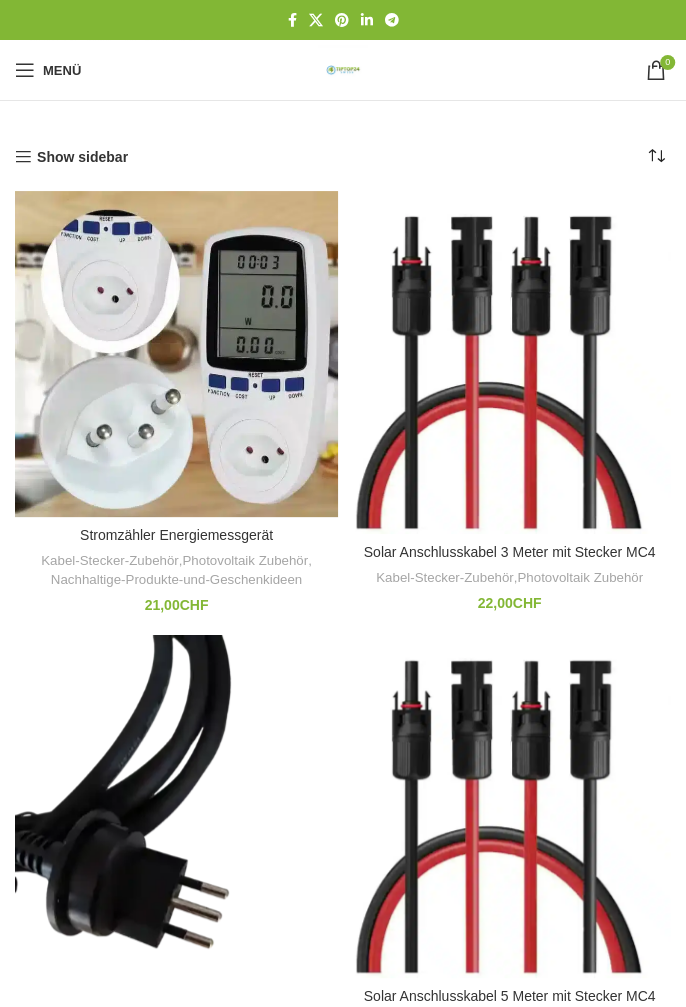 click on "Kabel-Stecker-Zubehör" at bounding box center [109, 561] 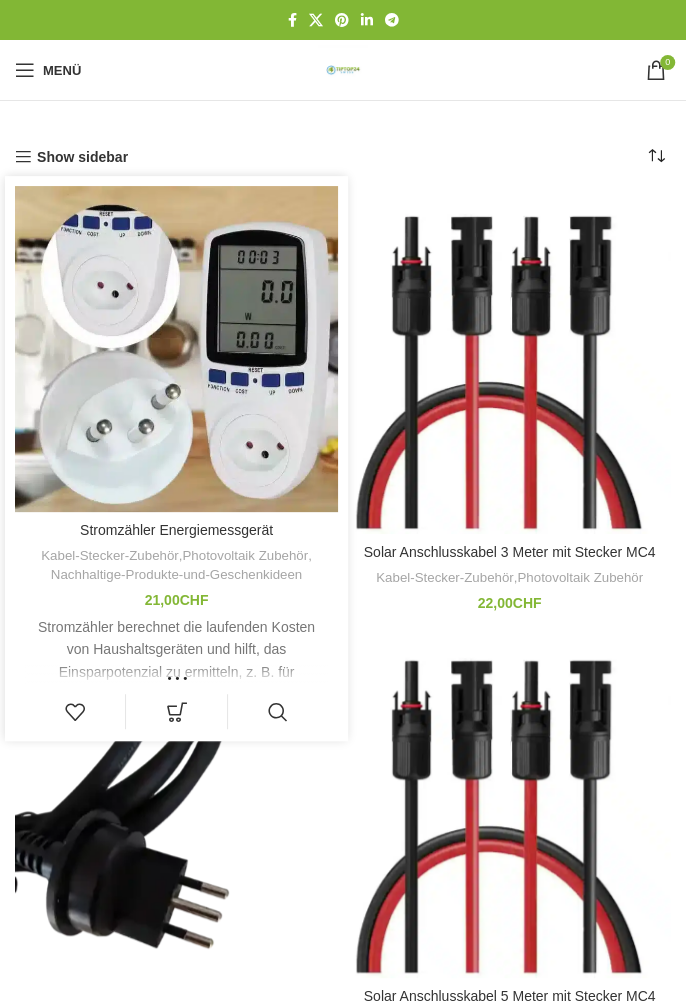 click on "In den Warenkorb" at bounding box center (176, 711) 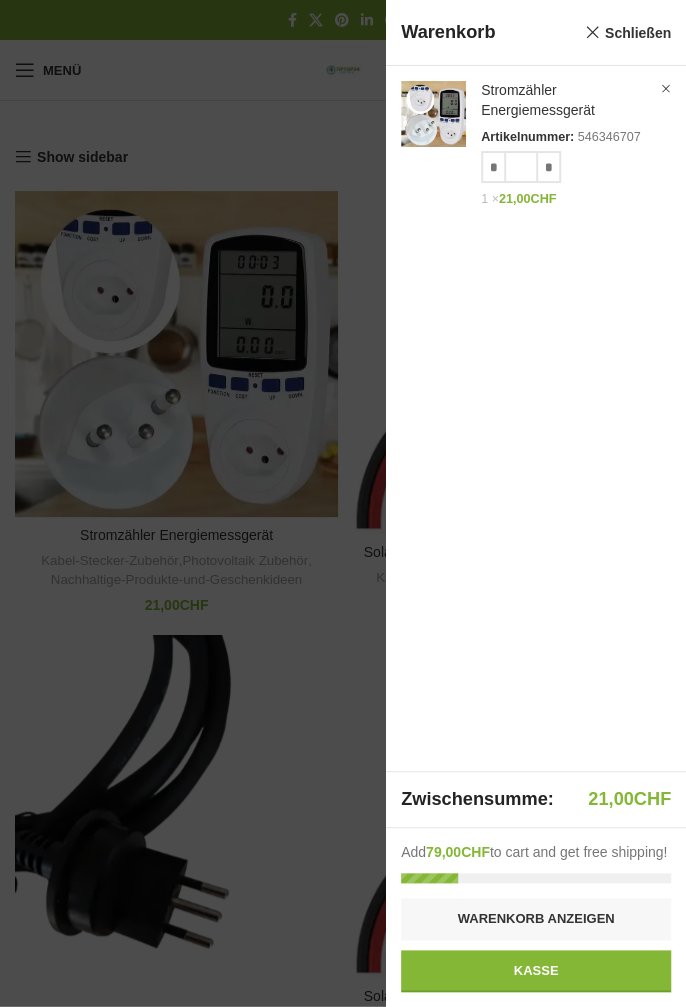 click on "Kasse" at bounding box center [536, 971] 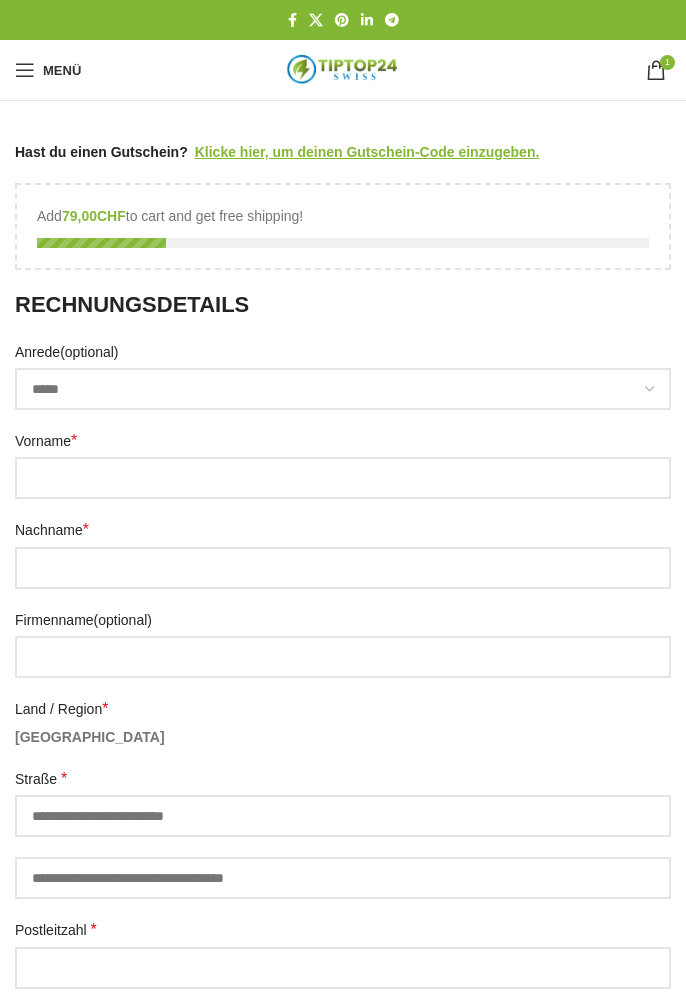 select on "**" 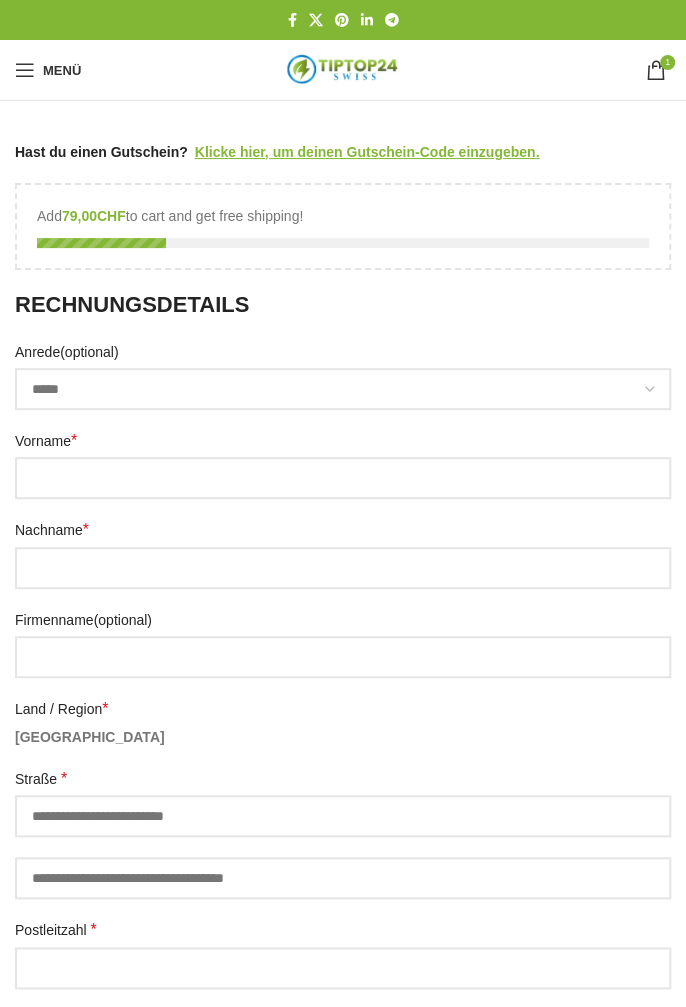 scroll, scrollTop: 0, scrollLeft: 0, axis: both 